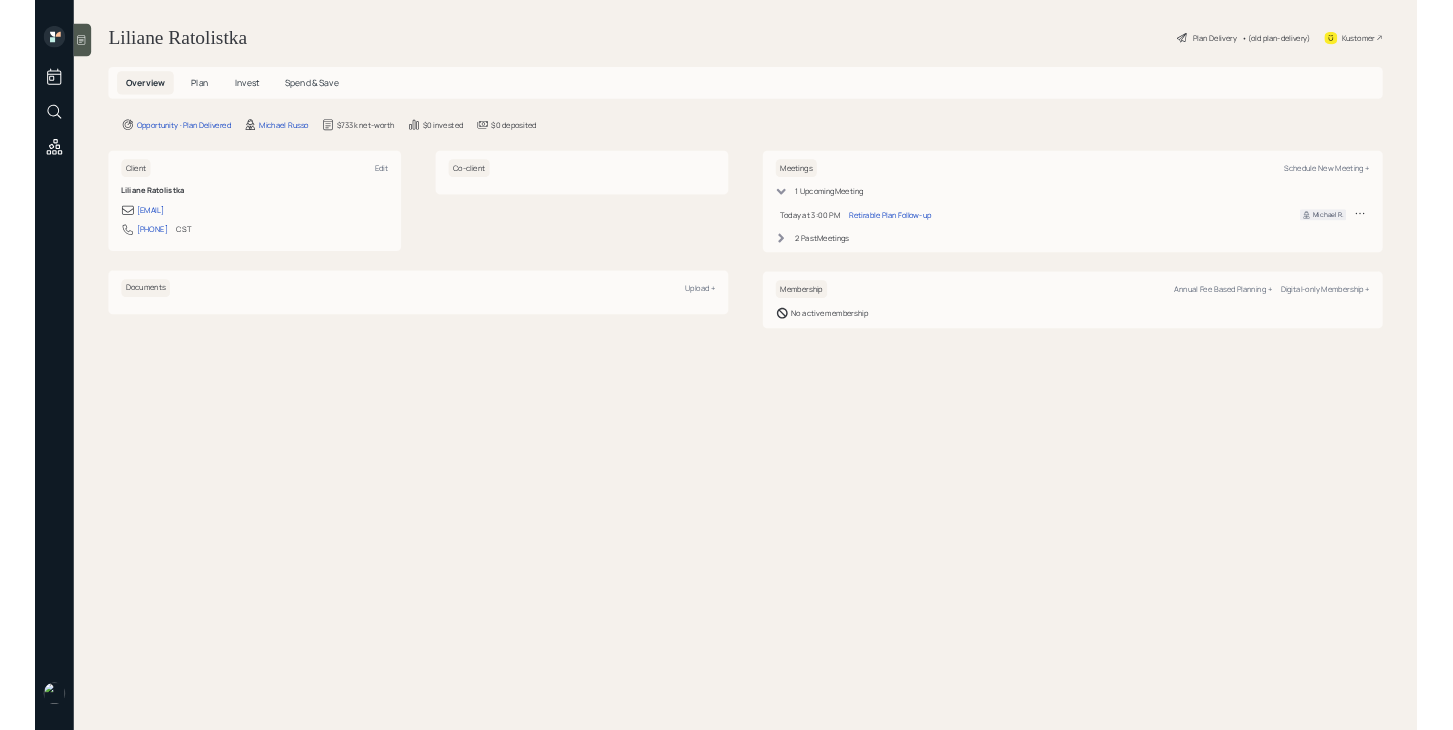 scroll, scrollTop: 0, scrollLeft: 0, axis: both 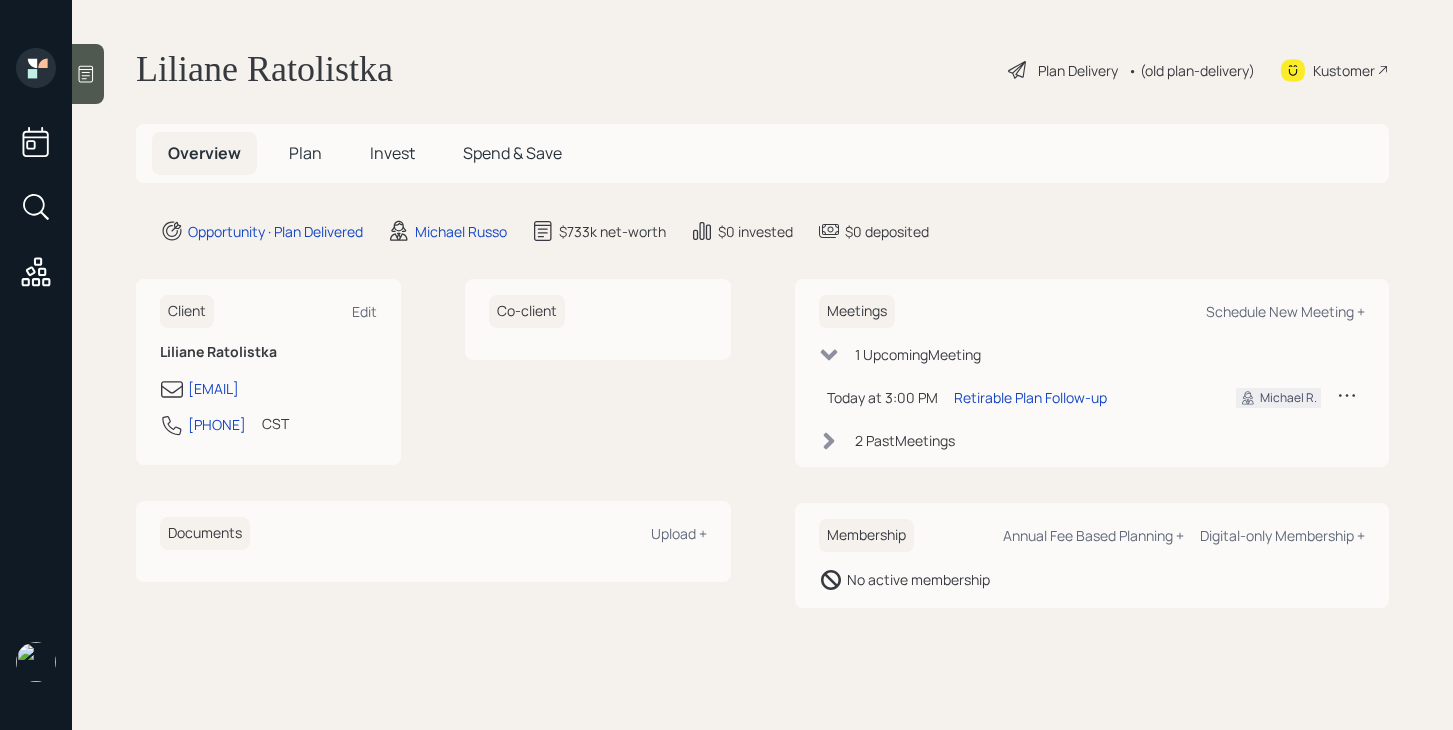 click on "Invest" at bounding box center [305, 153] 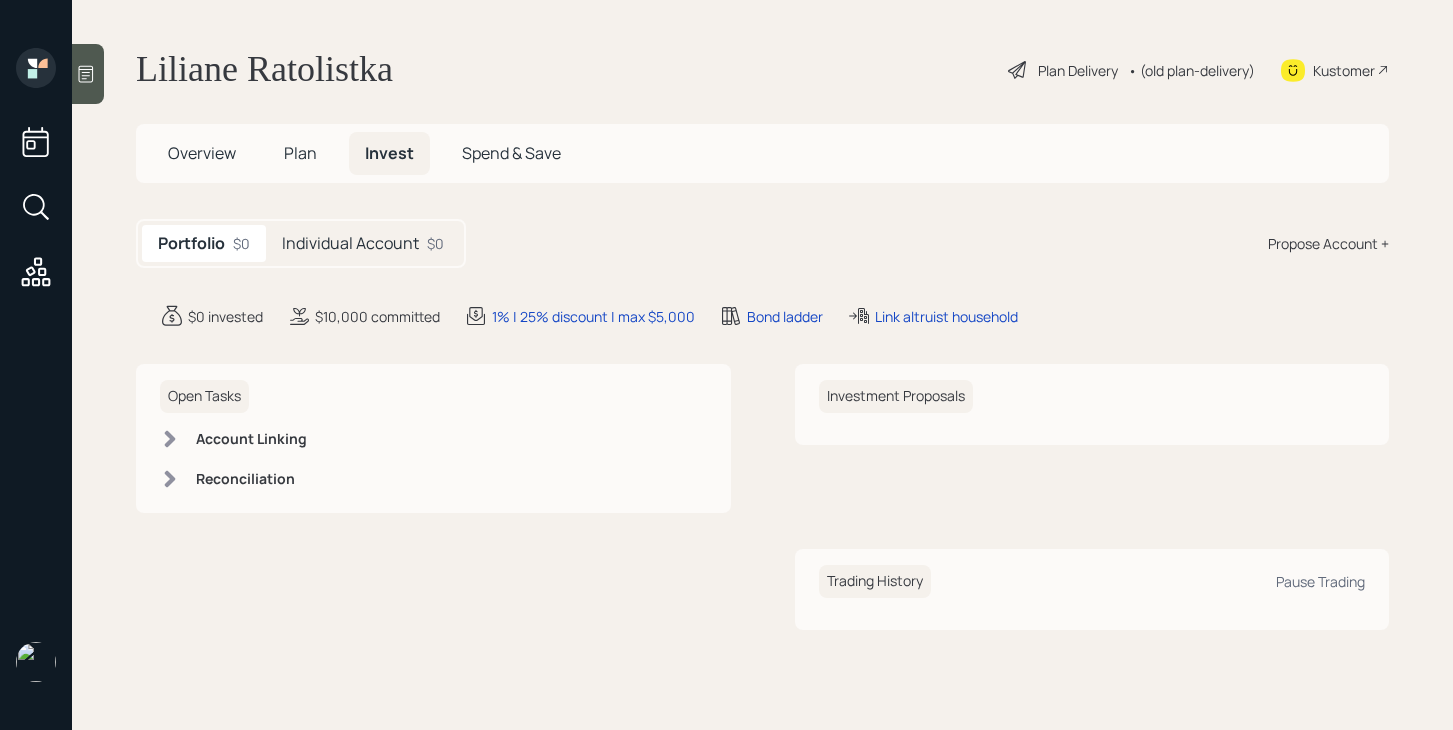 click on "Overview" at bounding box center (202, 153) 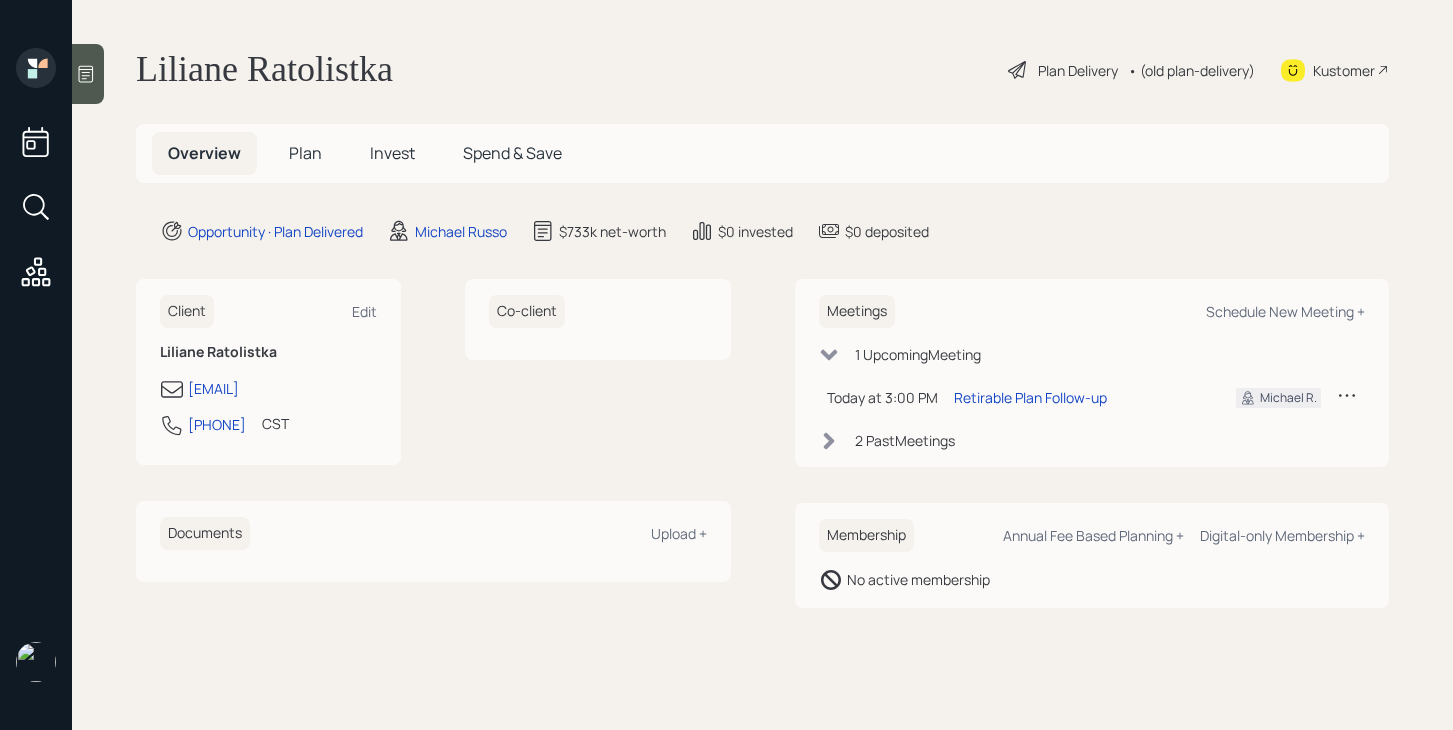 click on "Invest" at bounding box center (392, 153) 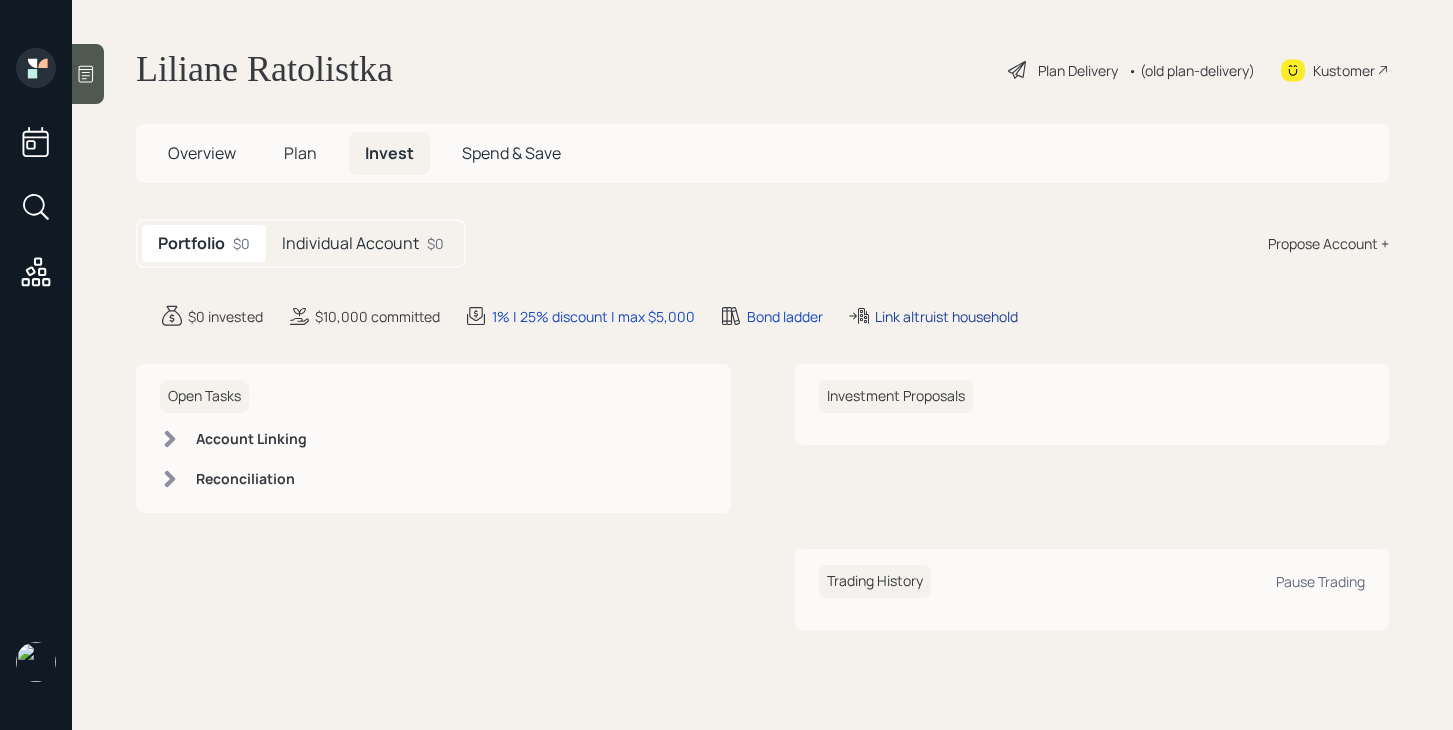 click on "Link altruist household" at bounding box center [593, 316] 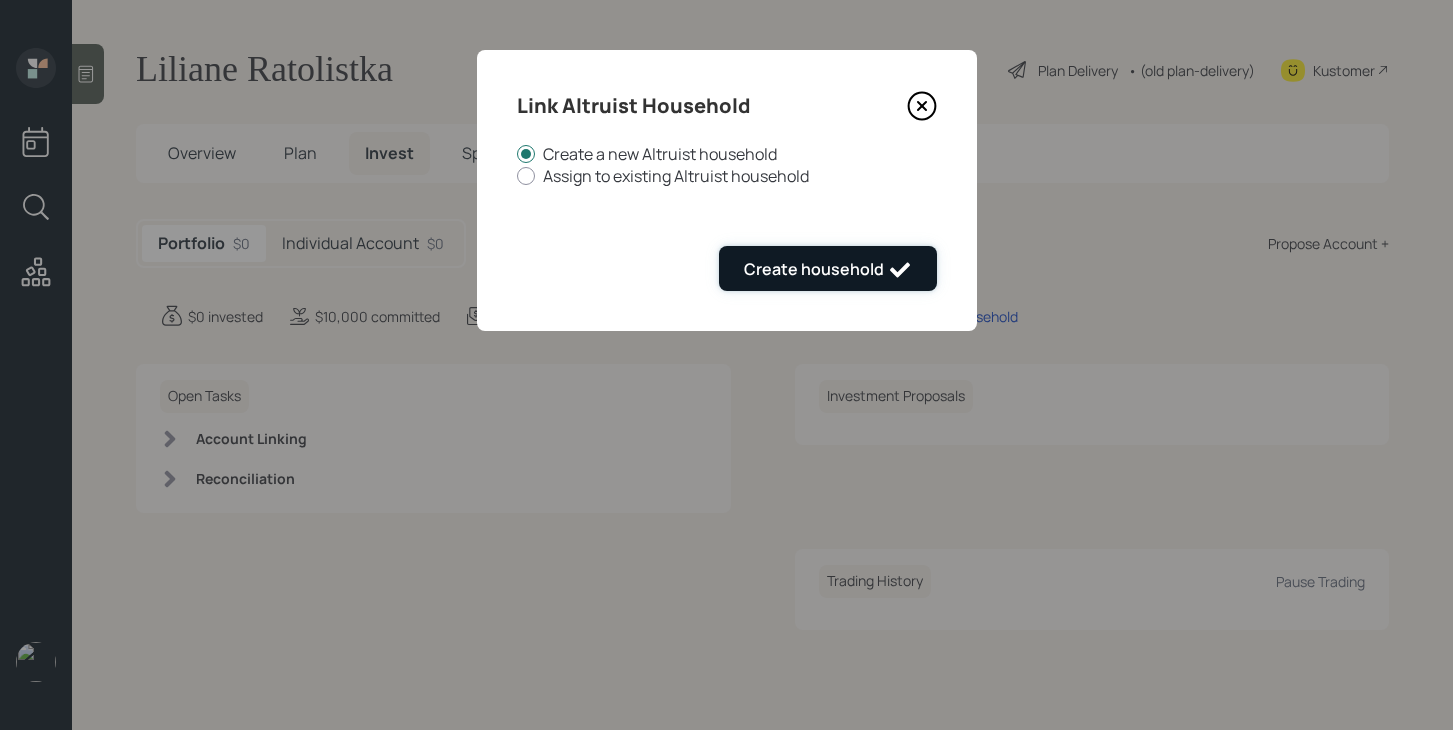 click on "Create household" at bounding box center [828, 268] 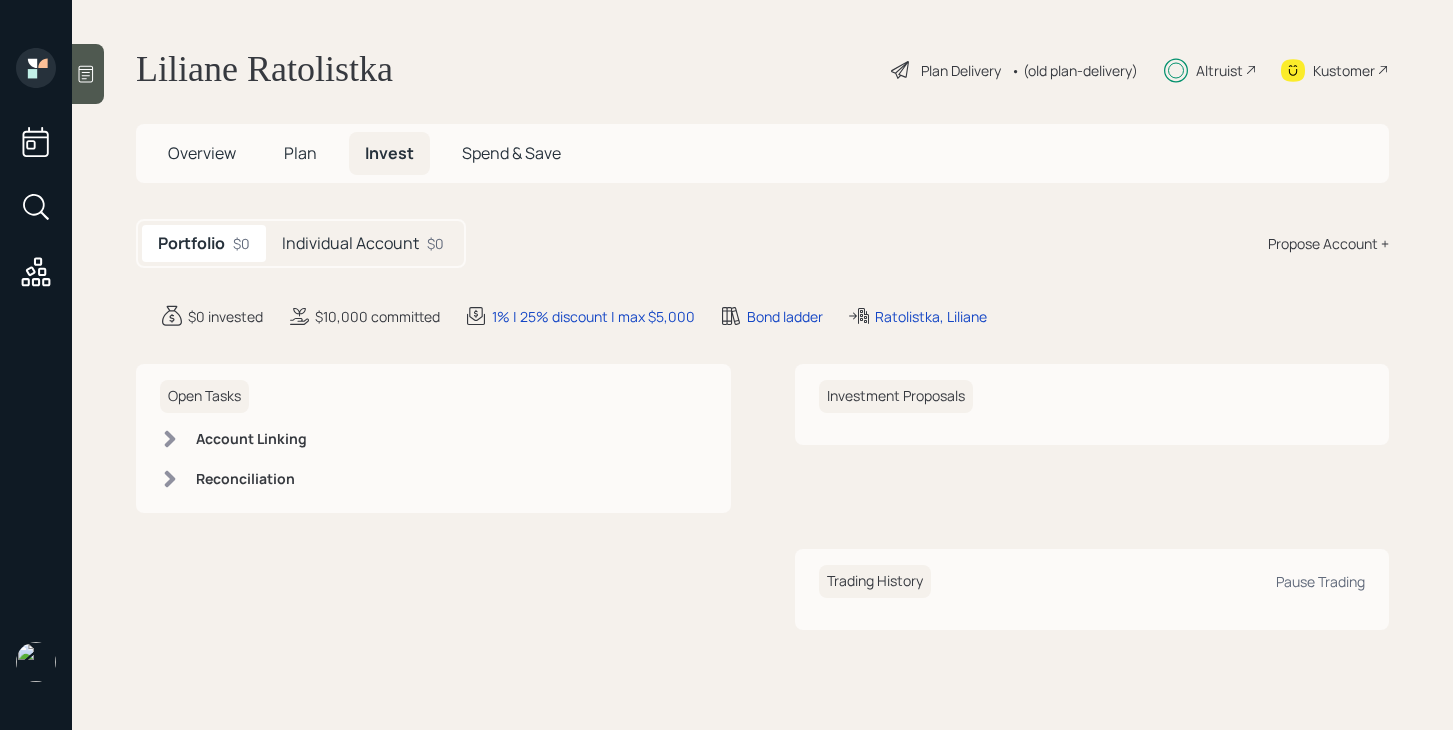 click on "Altruist" at bounding box center (961, 70) 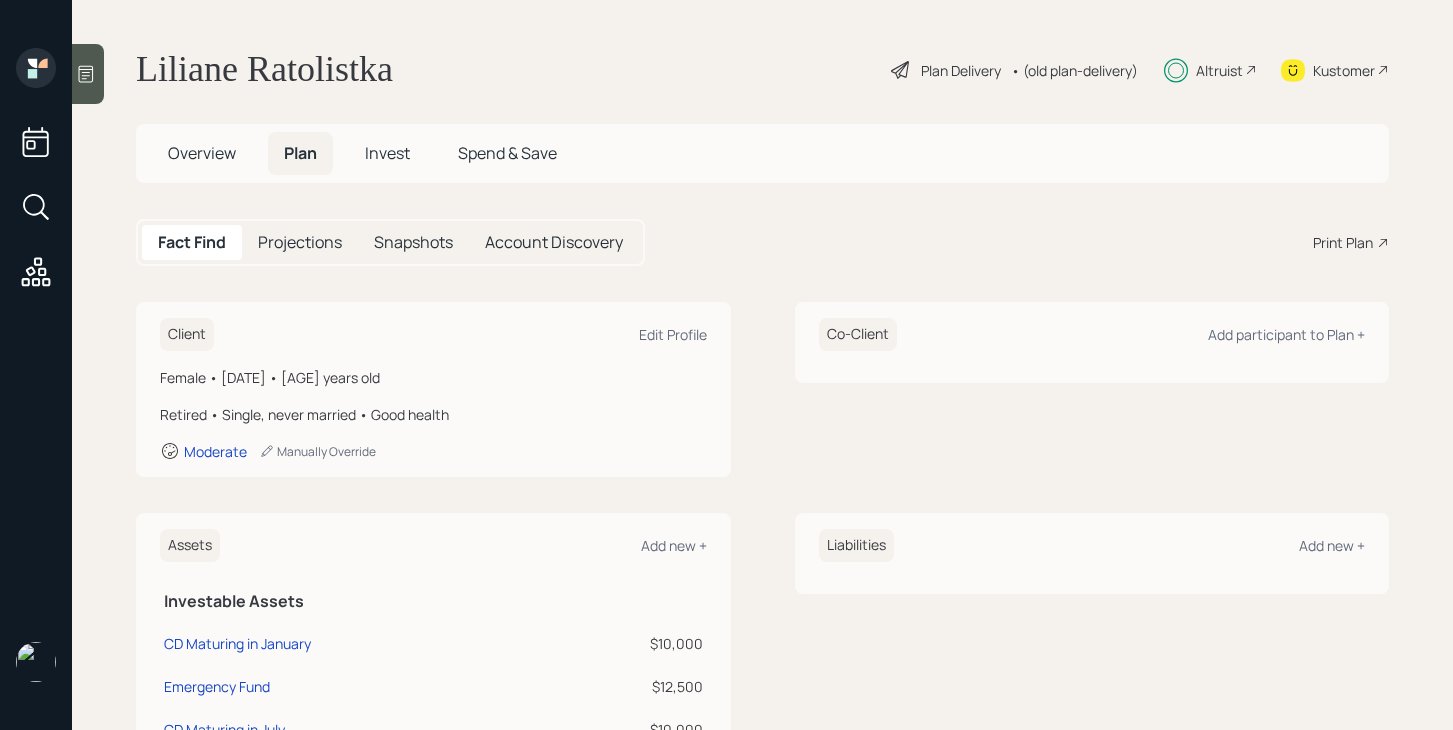 click on "Invest" at bounding box center (202, 153) 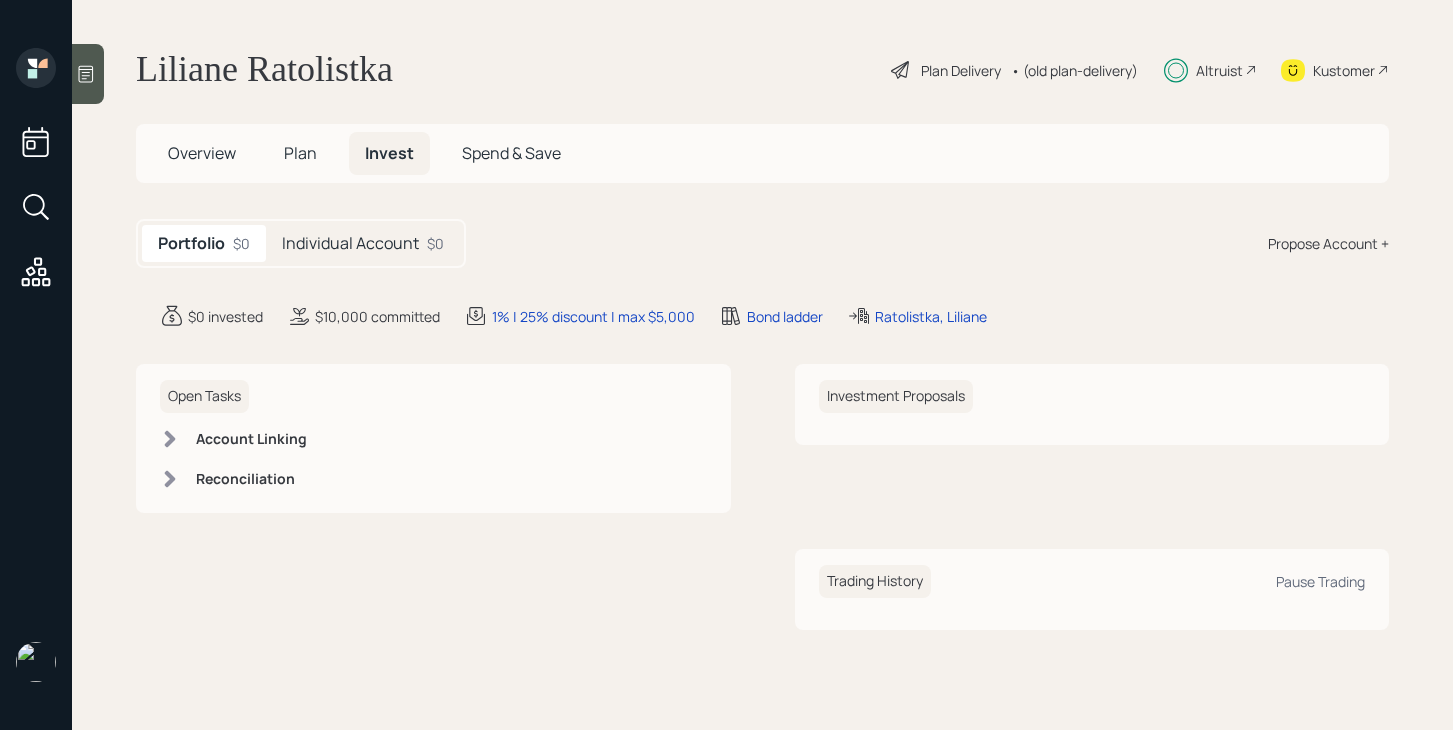 click on "Individual Account" at bounding box center (350, 243) 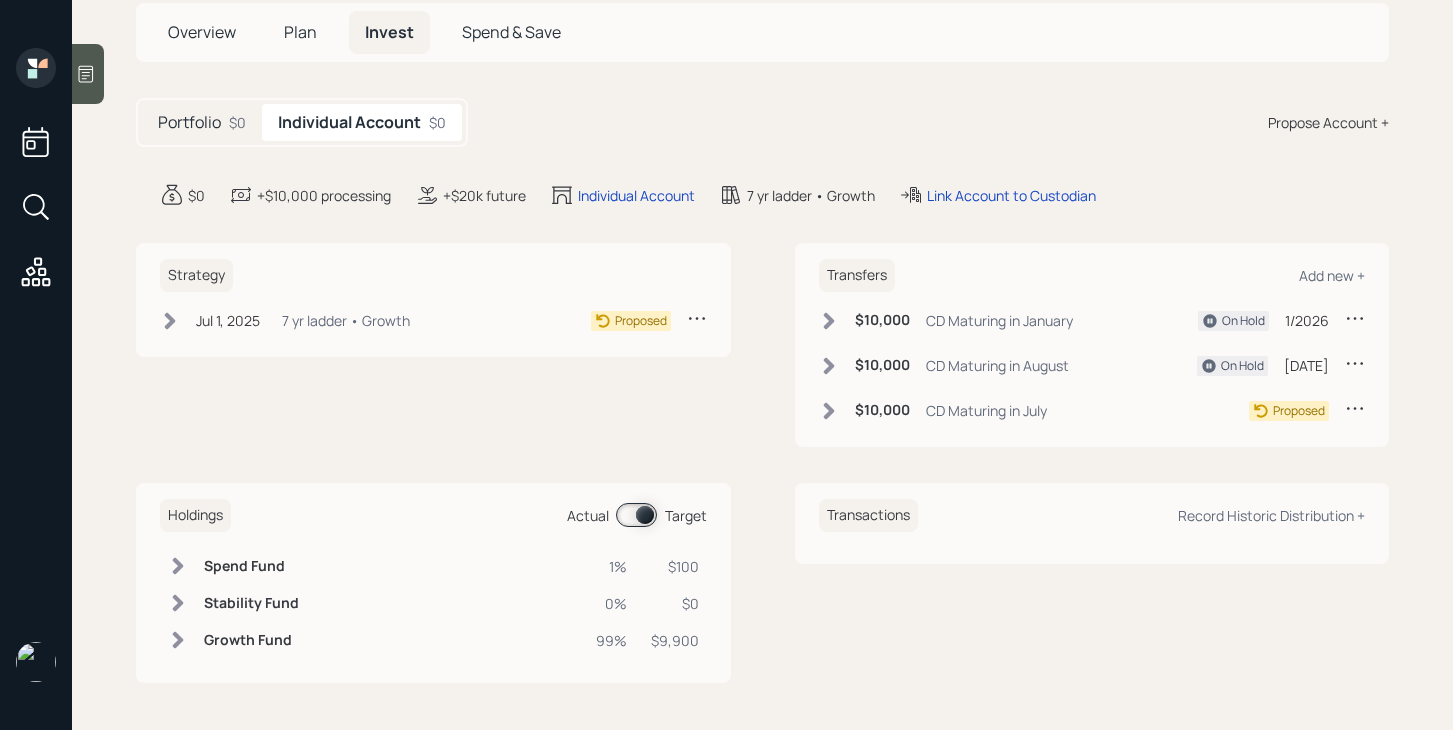 scroll, scrollTop: 0, scrollLeft: 0, axis: both 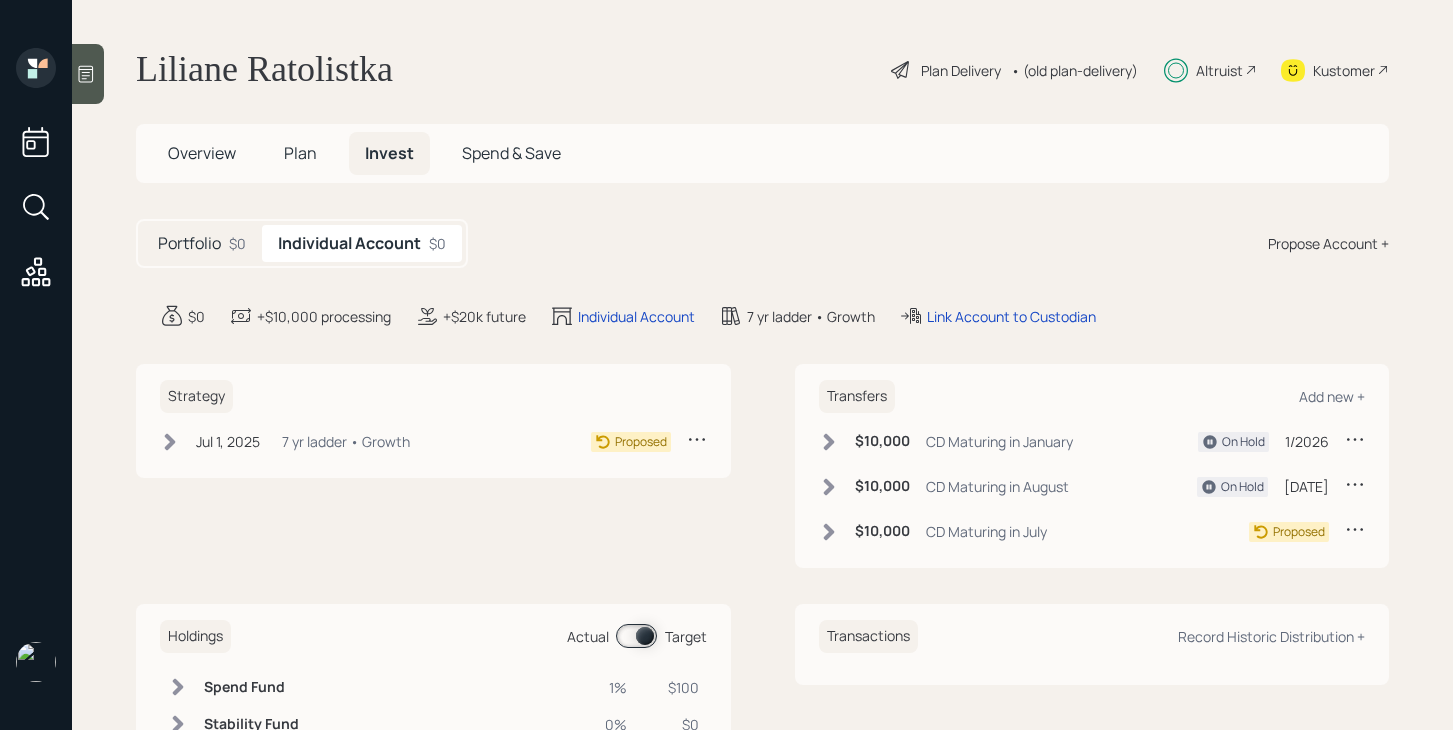 click on "Plan Delivery • (old plan-delivery)" at bounding box center [1014, 70] 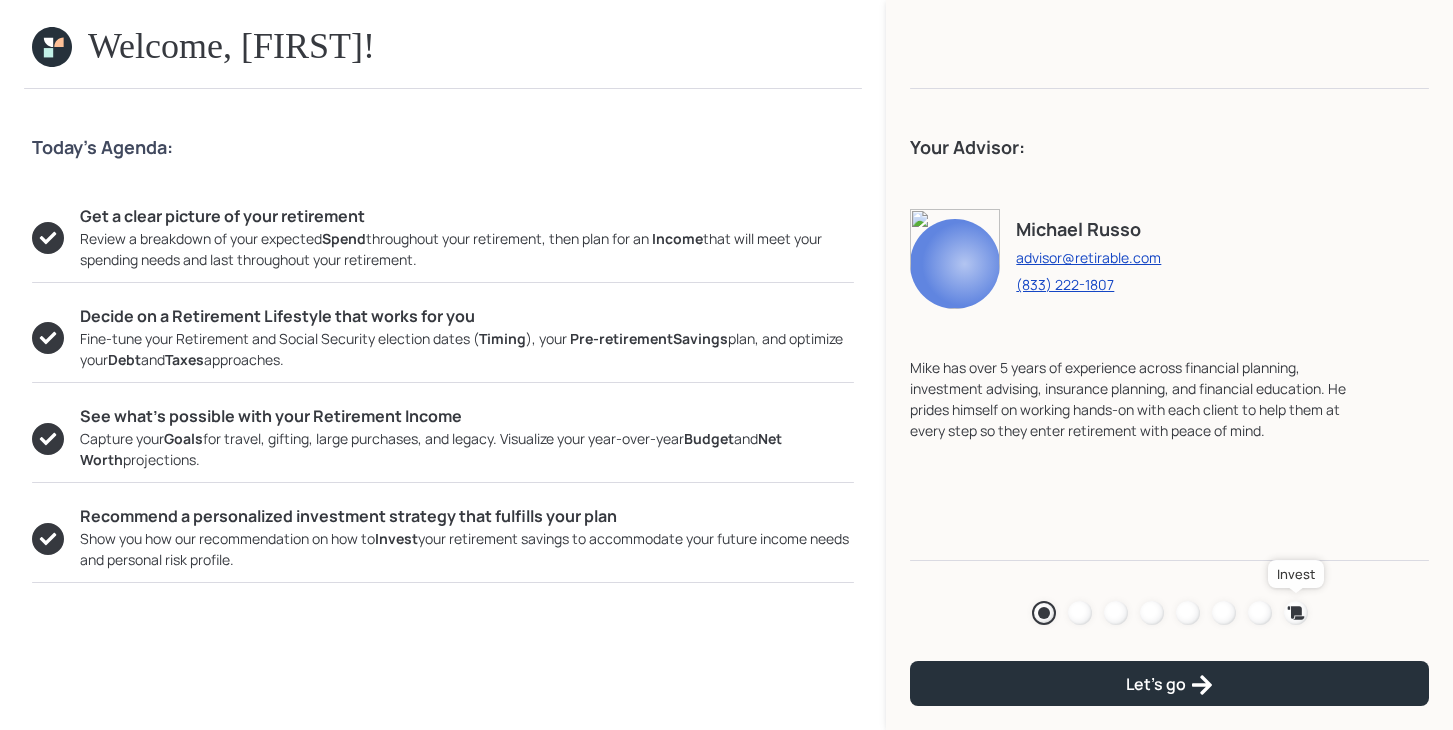 click at bounding box center [1296, 613] 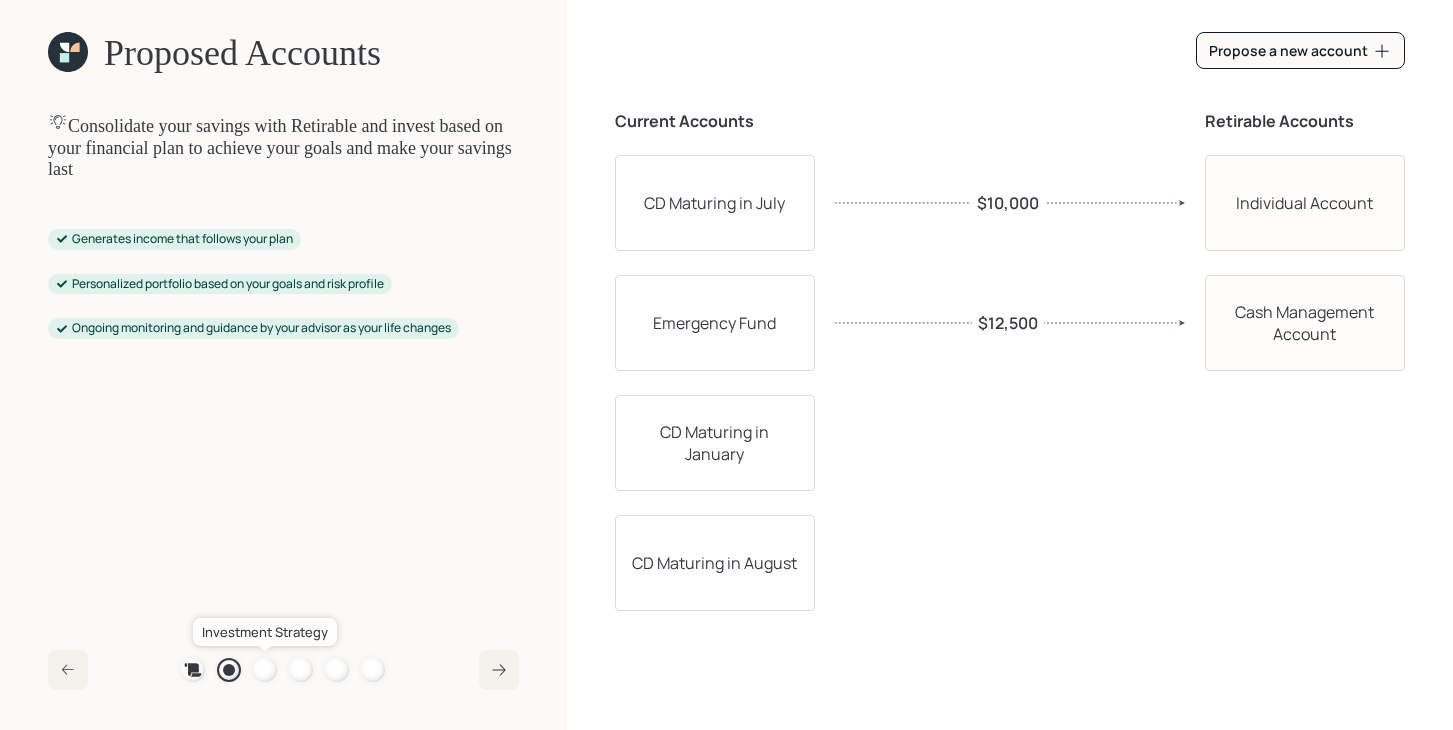 click at bounding box center (265, 670) 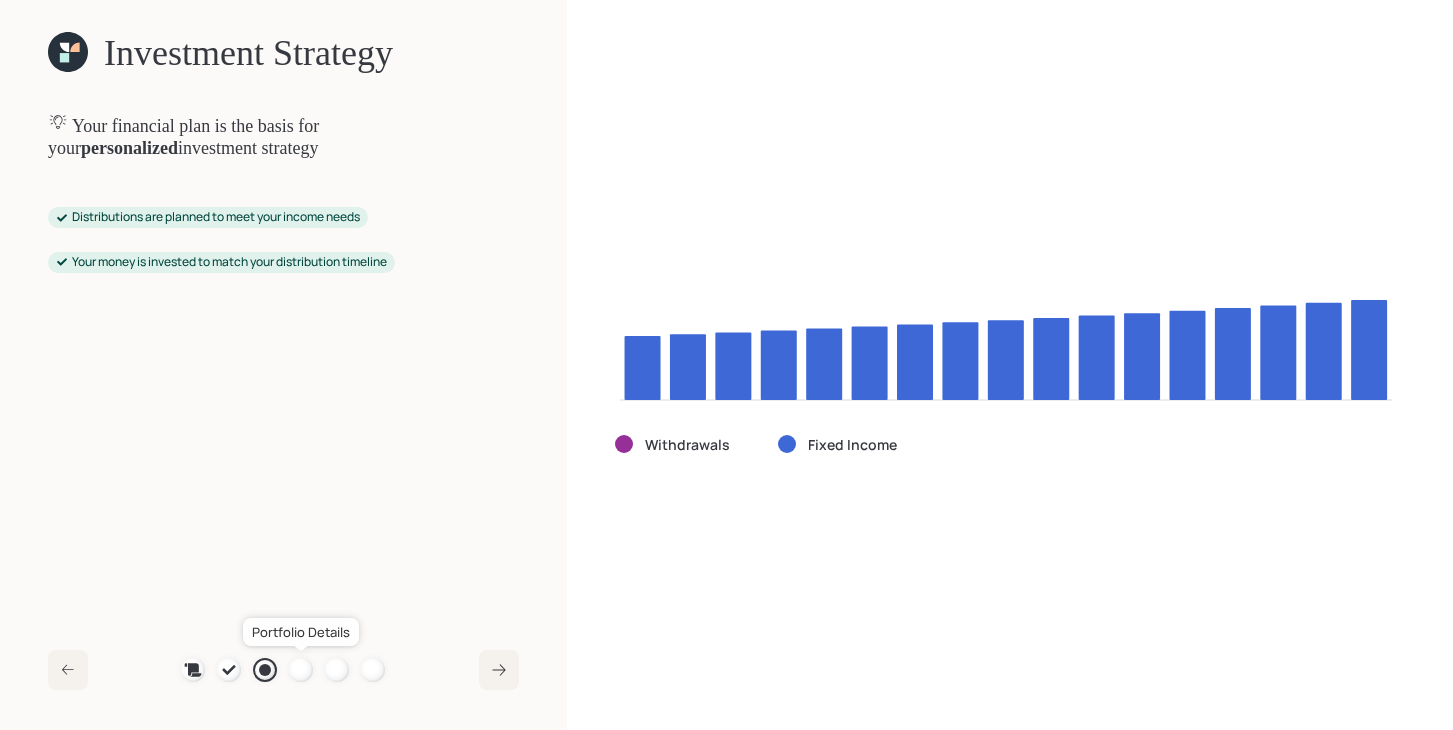 click at bounding box center [301, 670] 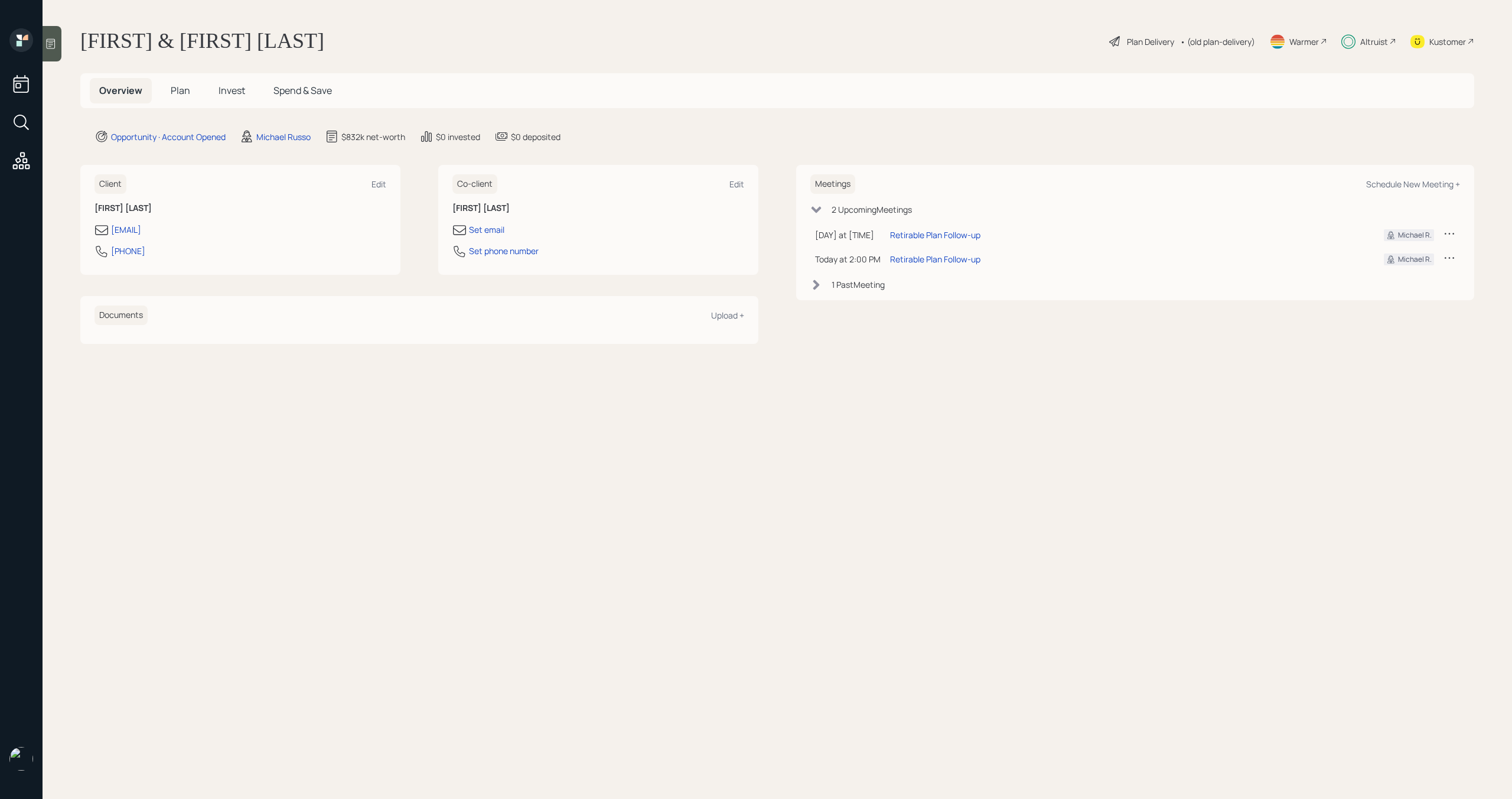 scroll, scrollTop: 0, scrollLeft: 0, axis: both 